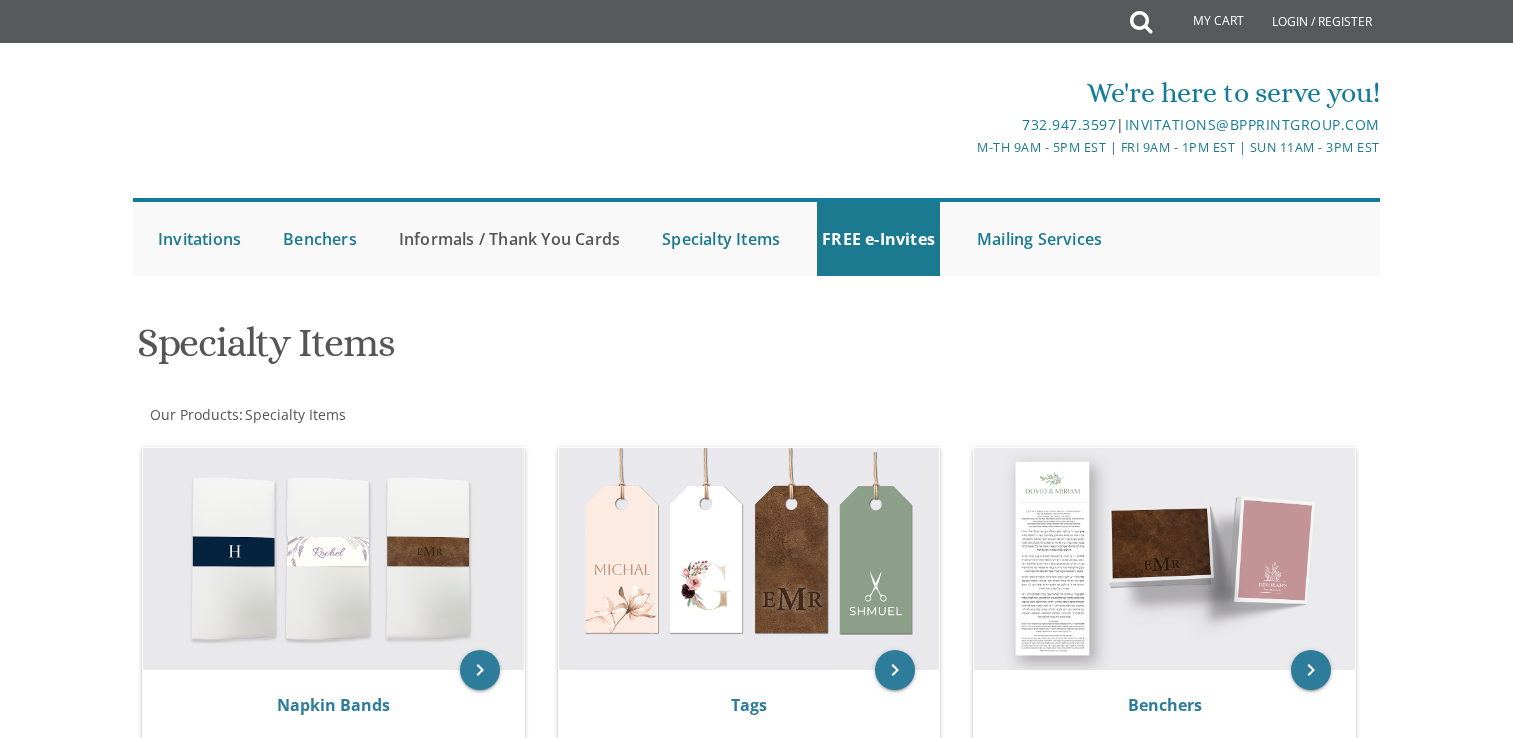 scroll, scrollTop: 0, scrollLeft: 0, axis: both 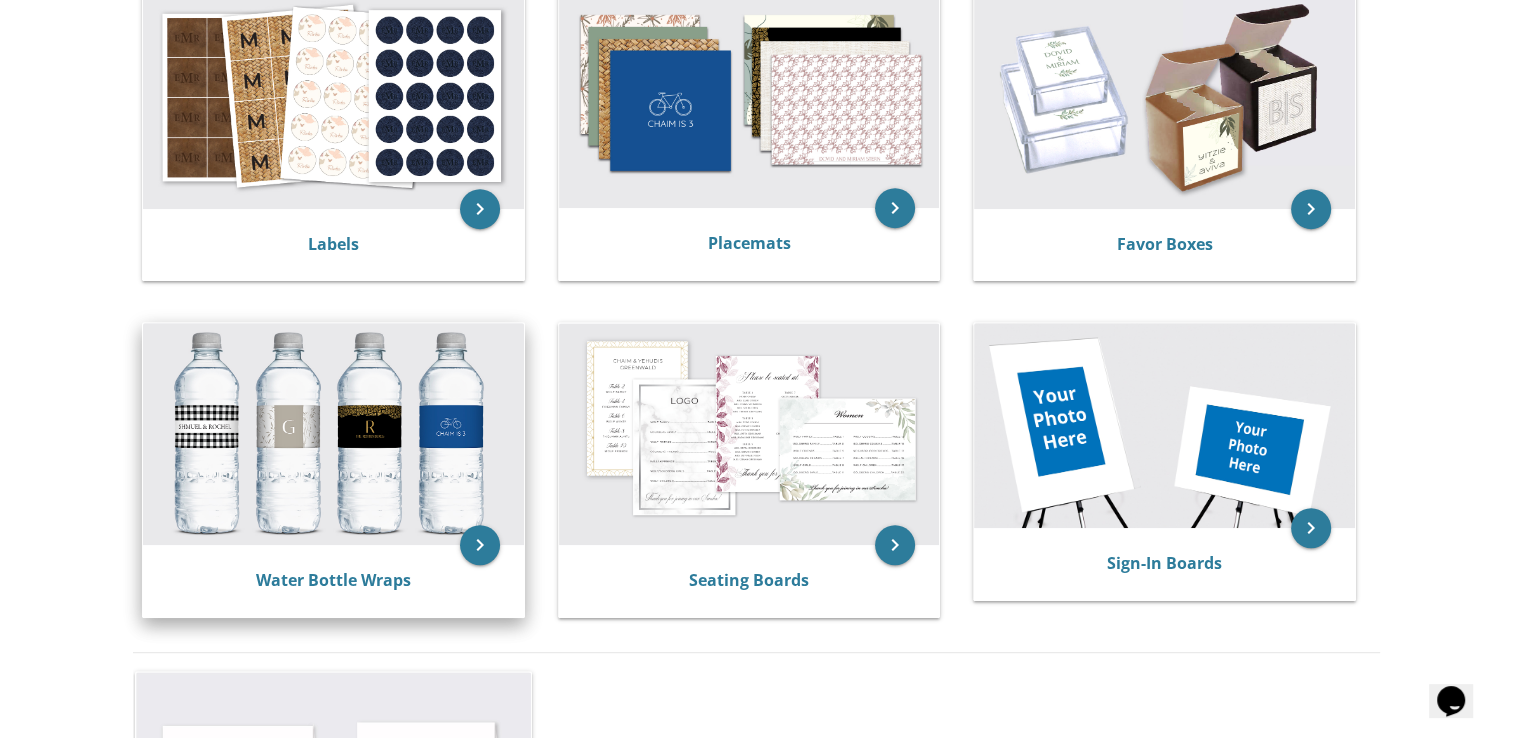 click at bounding box center [333, 434] 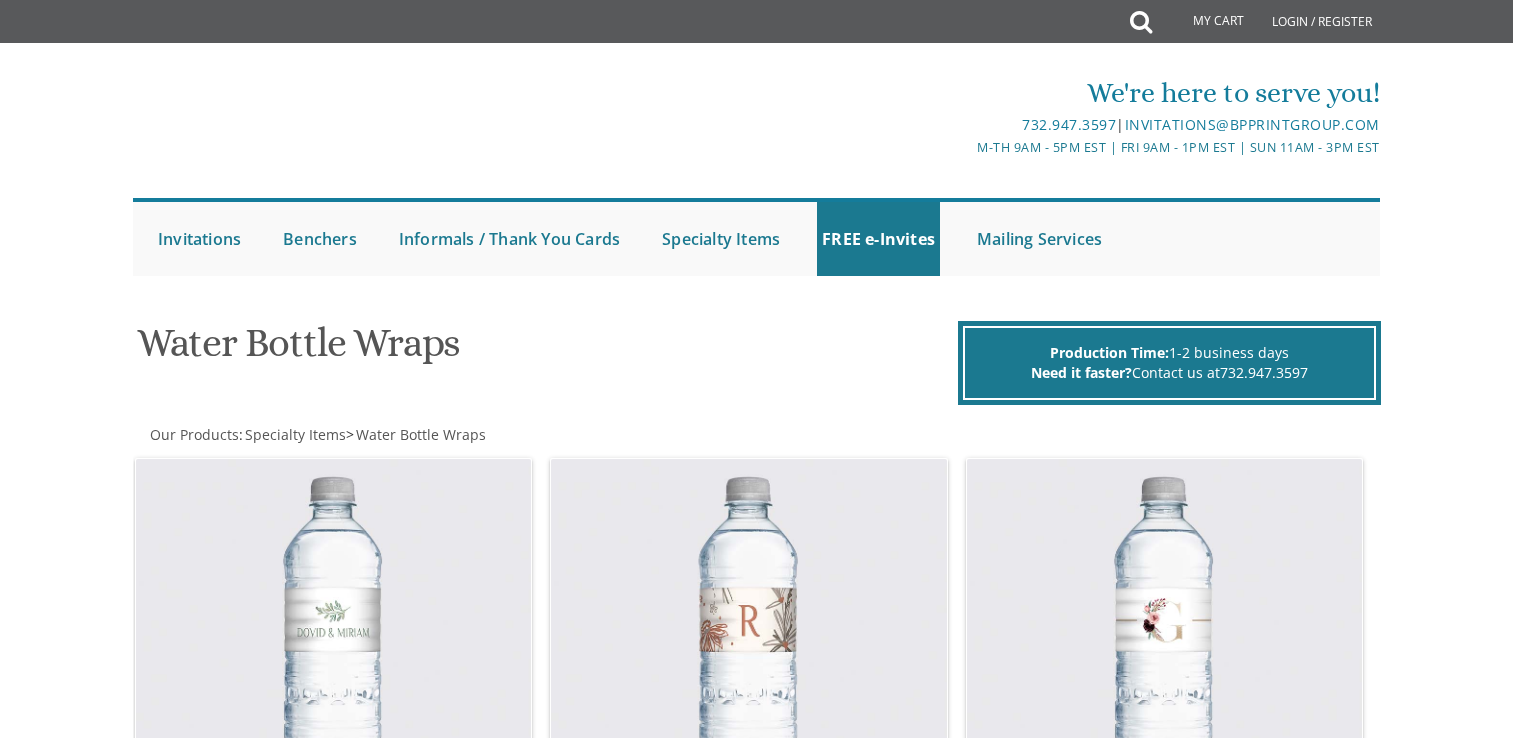 scroll, scrollTop: 0, scrollLeft: 0, axis: both 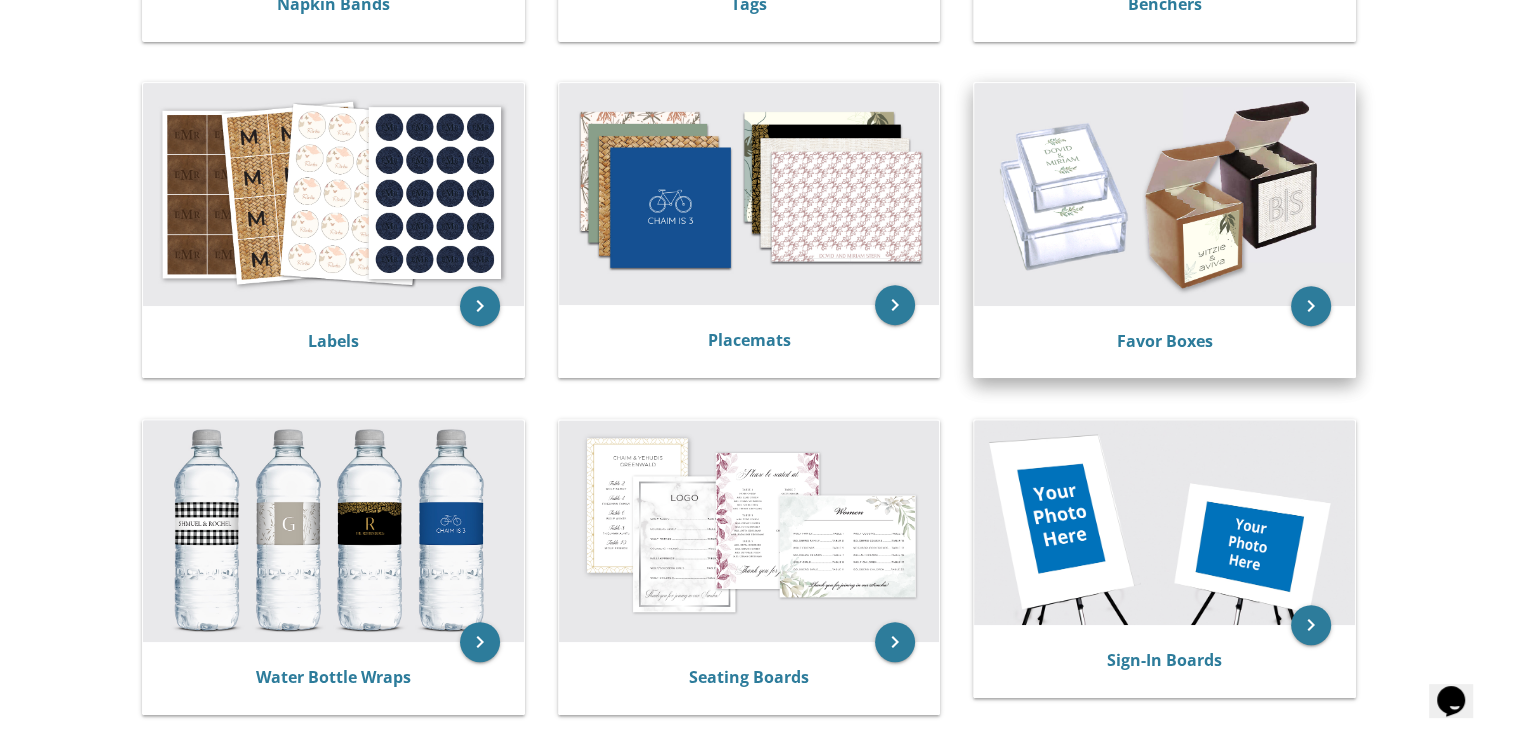 click at bounding box center [1164, 194] 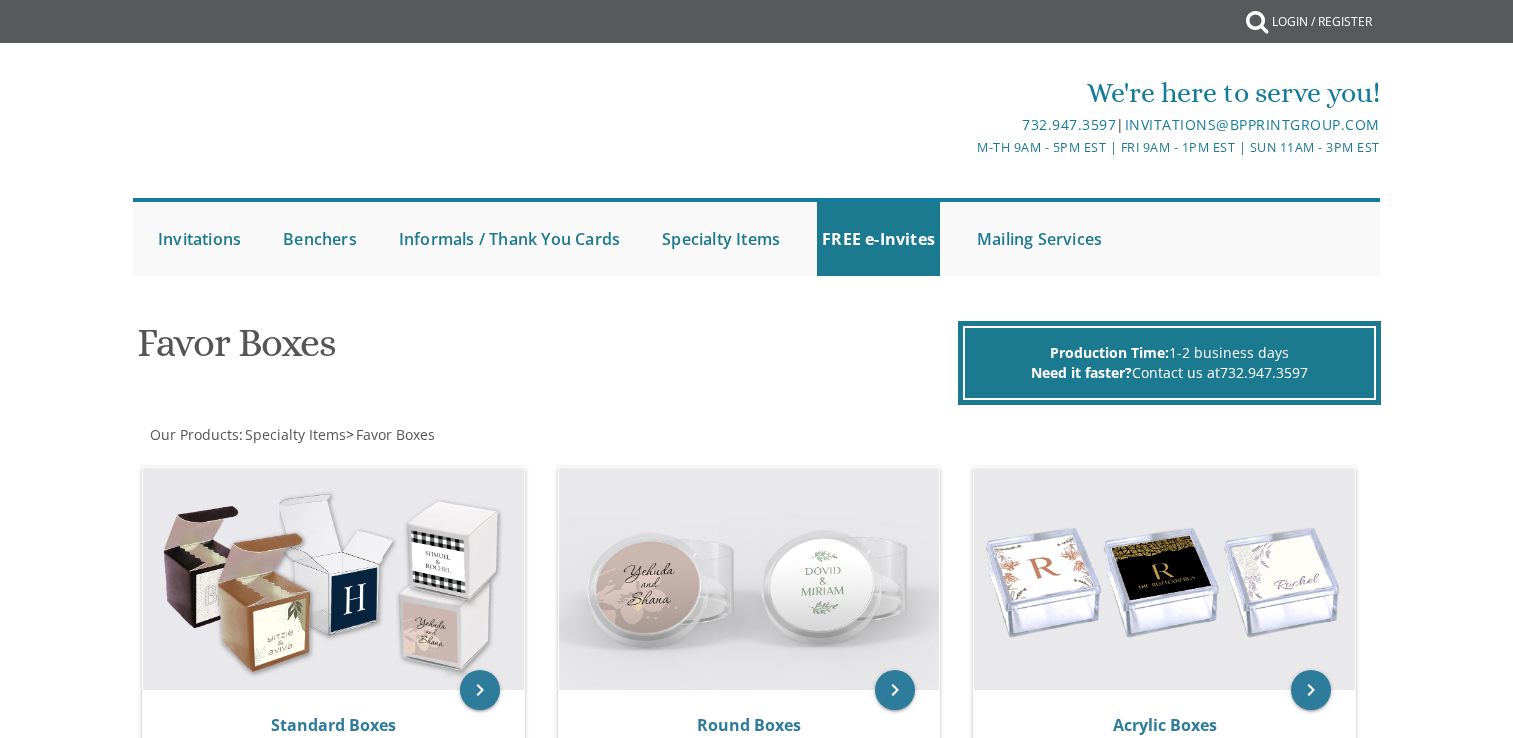 scroll, scrollTop: 0, scrollLeft: 0, axis: both 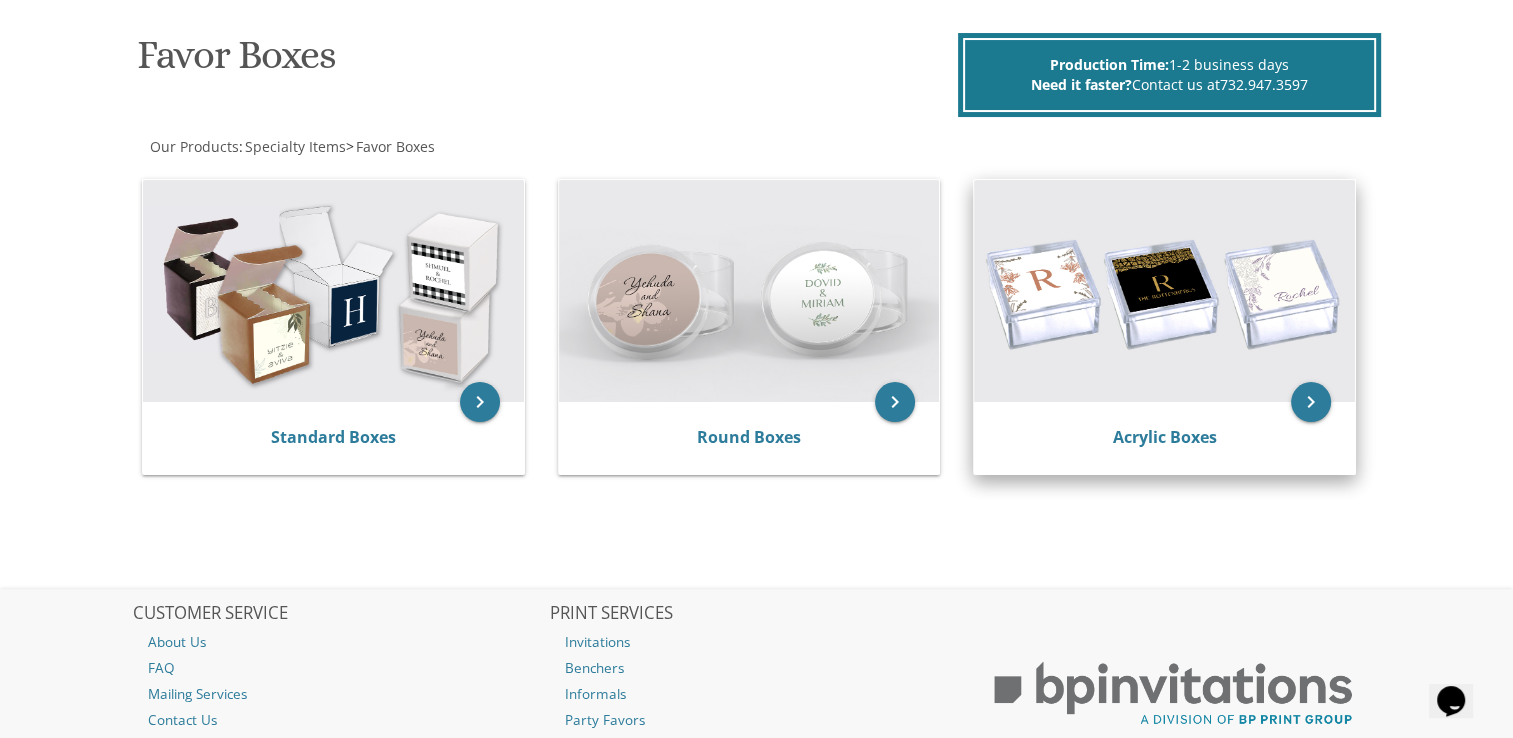 click at bounding box center [1164, 291] 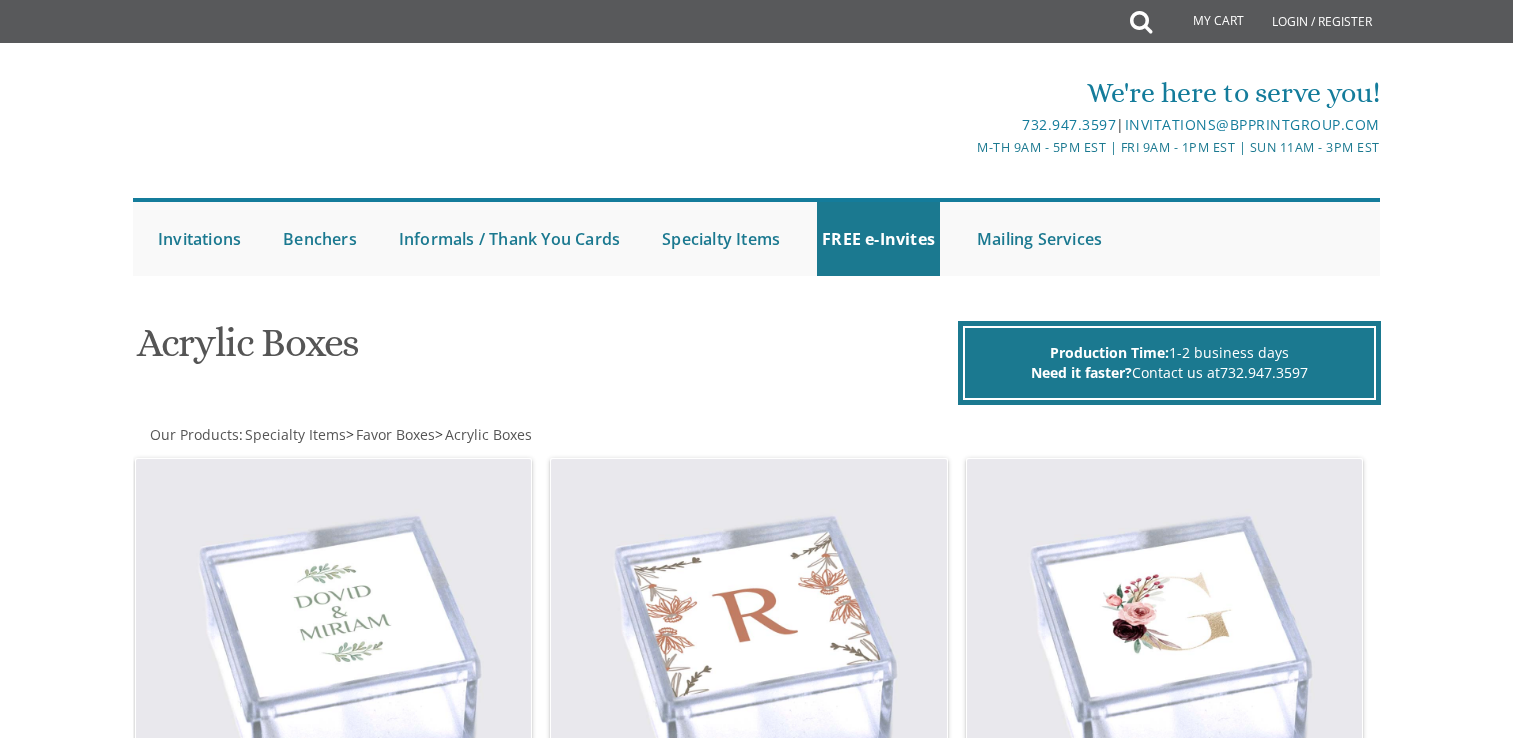 scroll, scrollTop: 0, scrollLeft: 0, axis: both 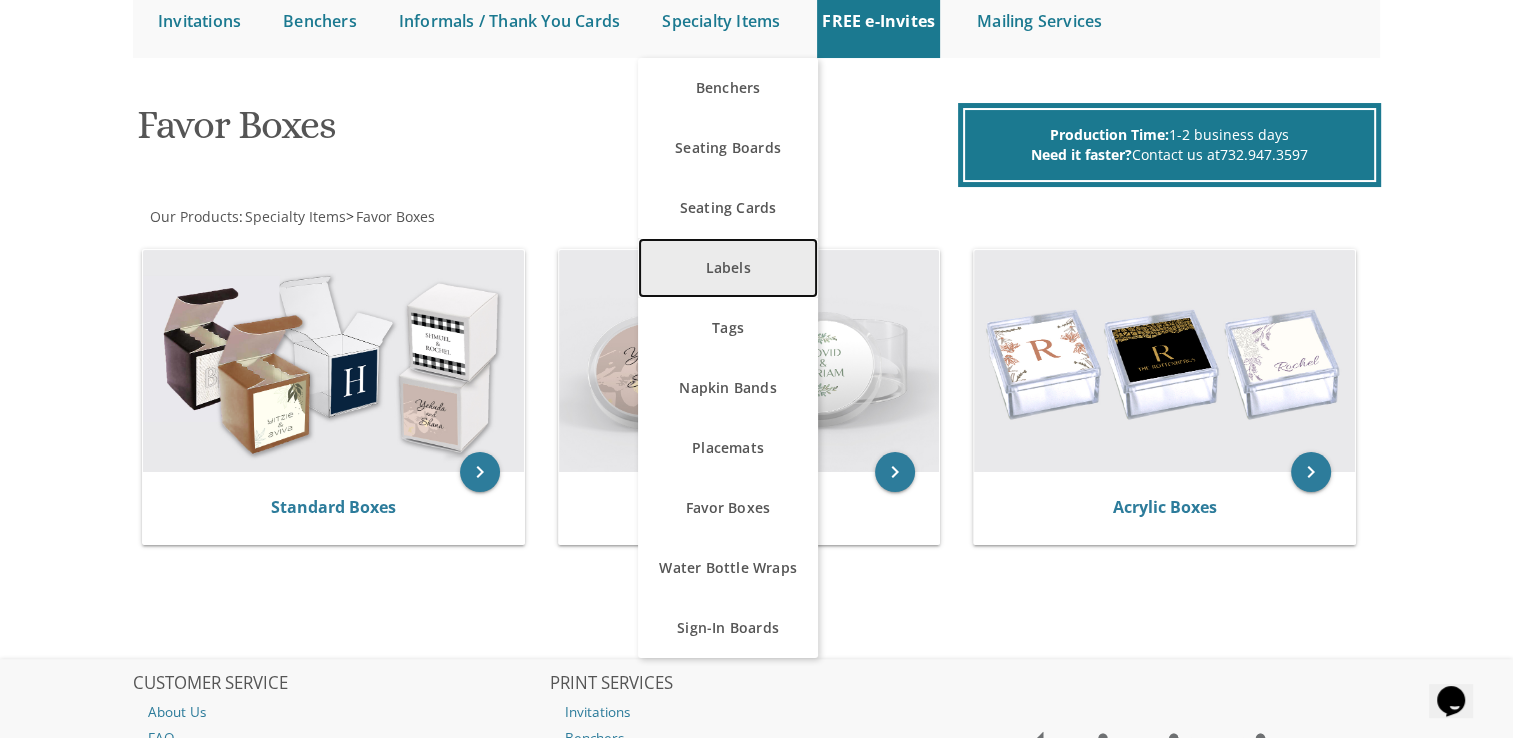 click on "Labels" at bounding box center [728, 268] 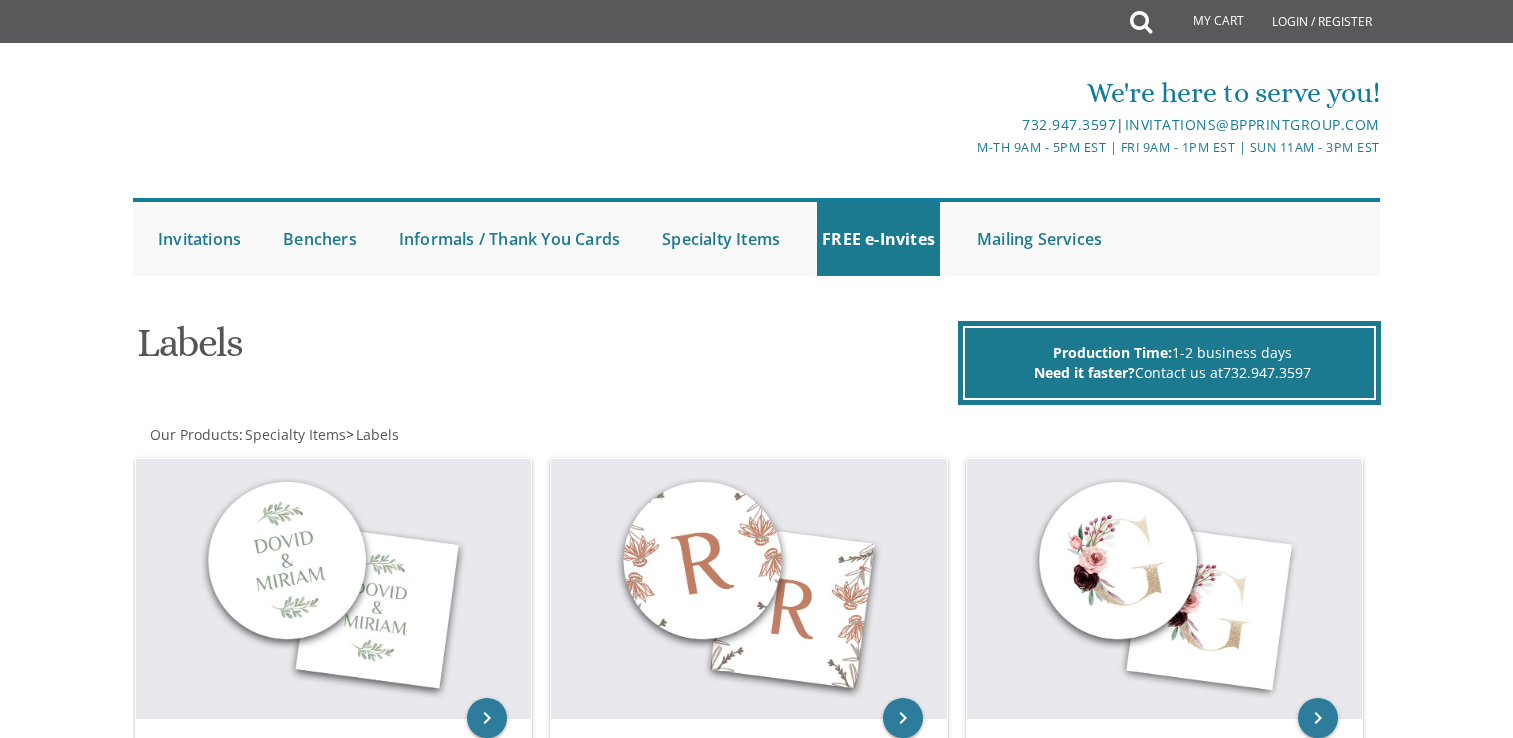 scroll, scrollTop: 0, scrollLeft: 0, axis: both 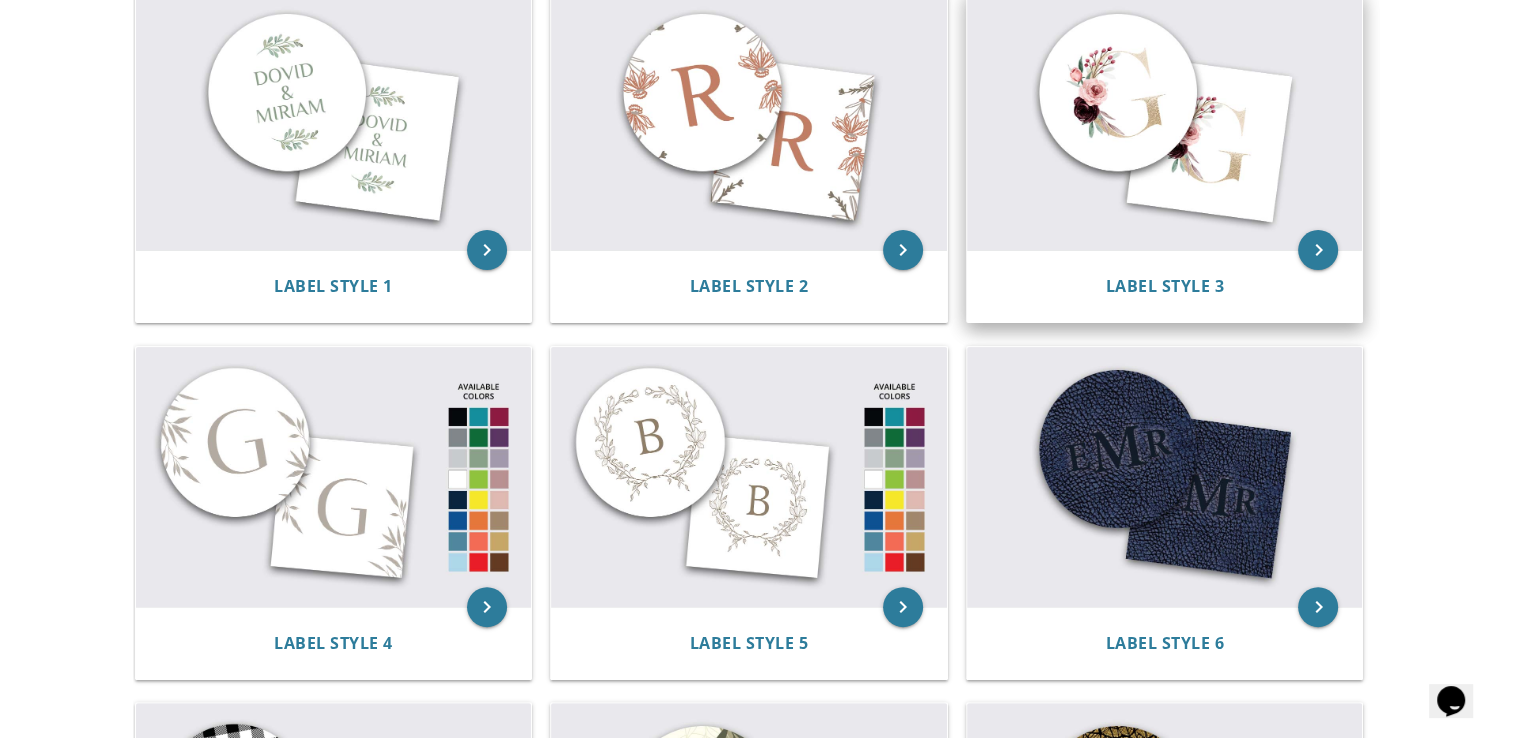click at bounding box center [1165, 121] 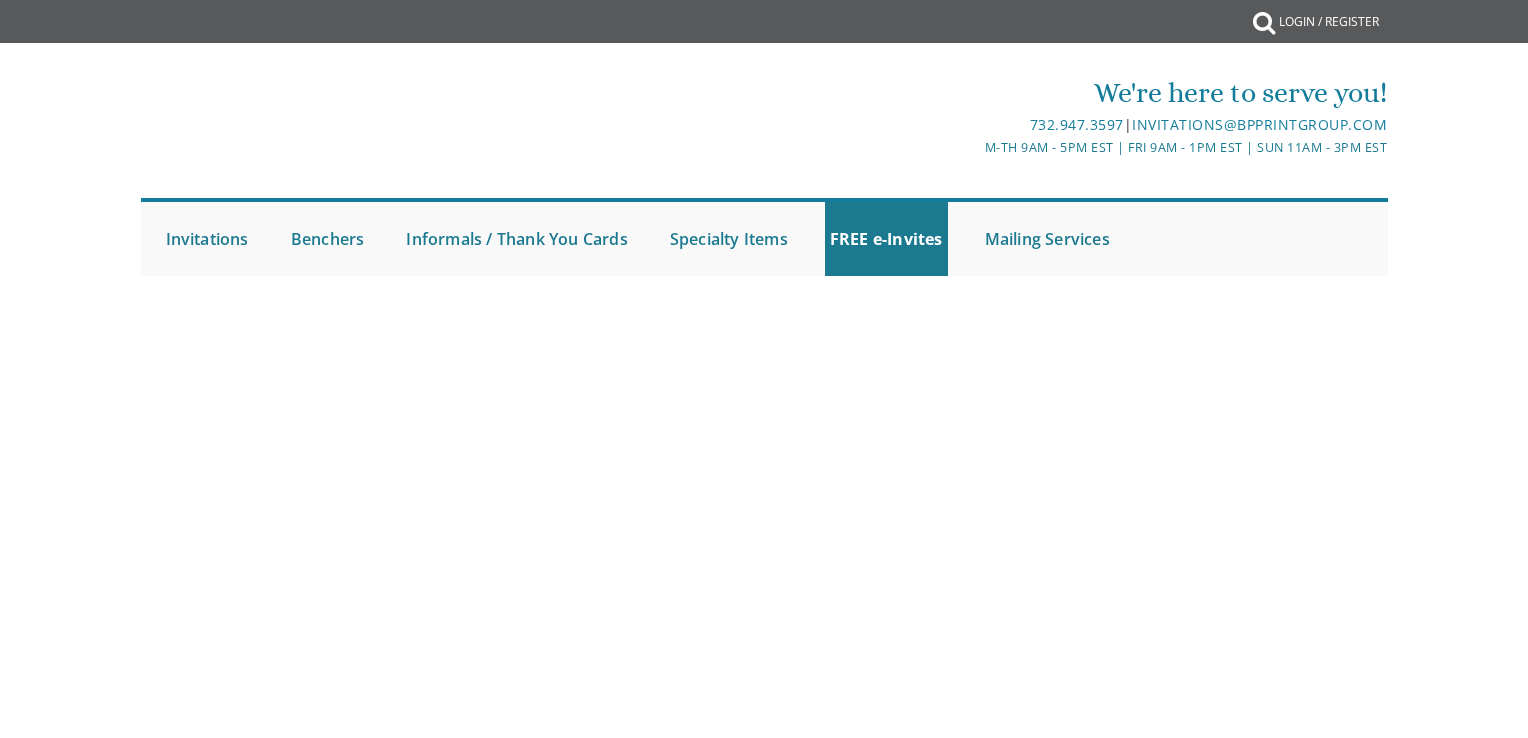 scroll, scrollTop: 0, scrollLeft: 0, axis: both 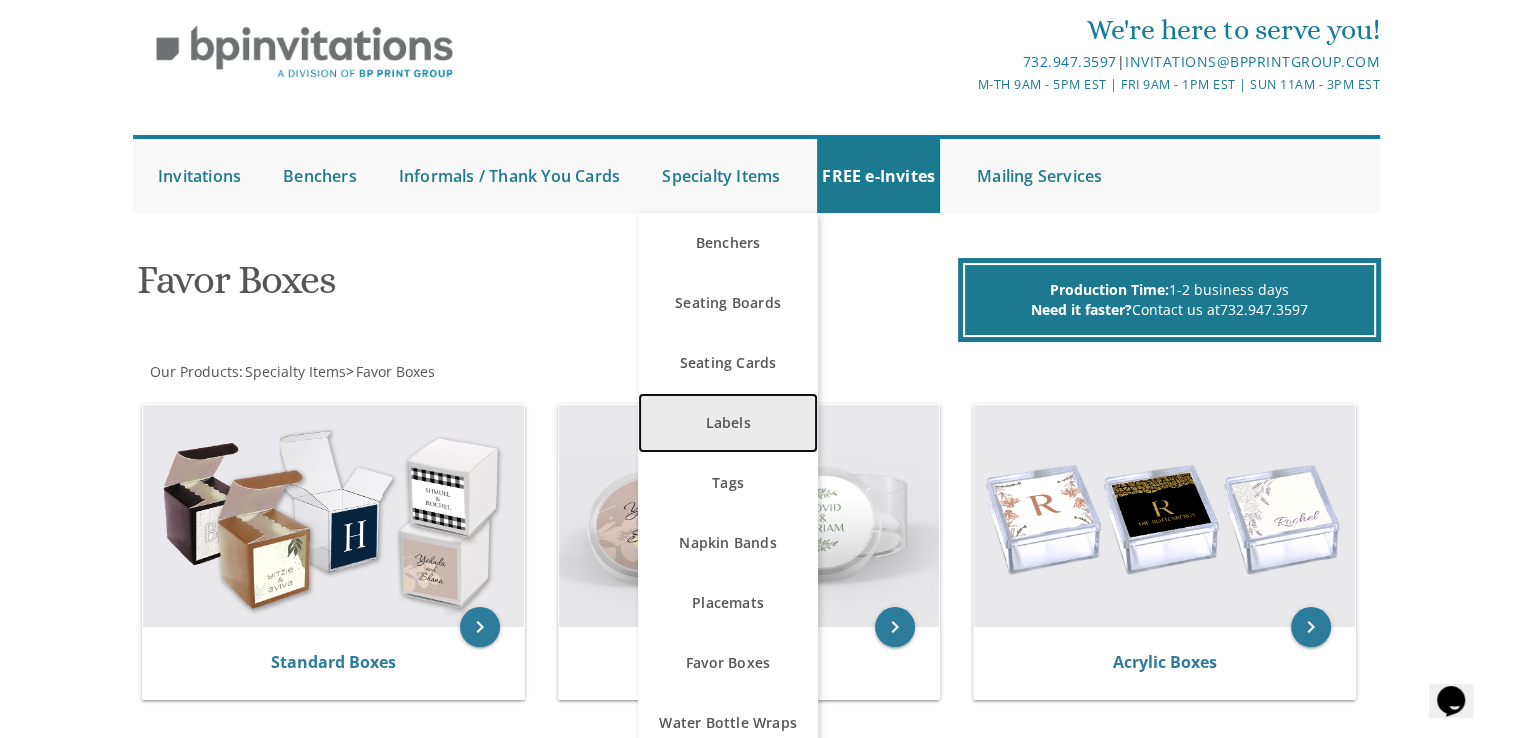 click on "Labels" at bounding box center (728, 423) 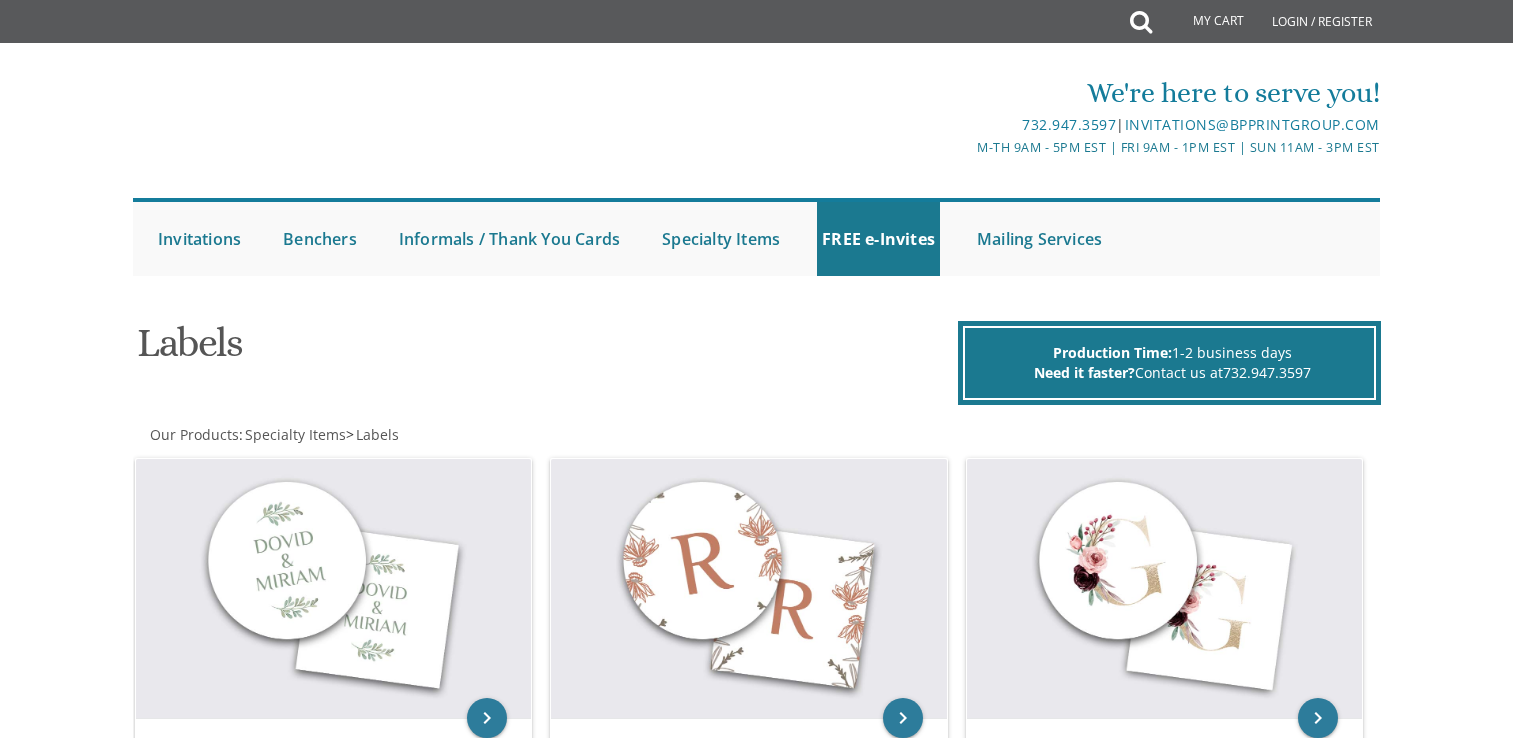 scroll, scrollTop: 0, scrollLeft: 0, axis: both 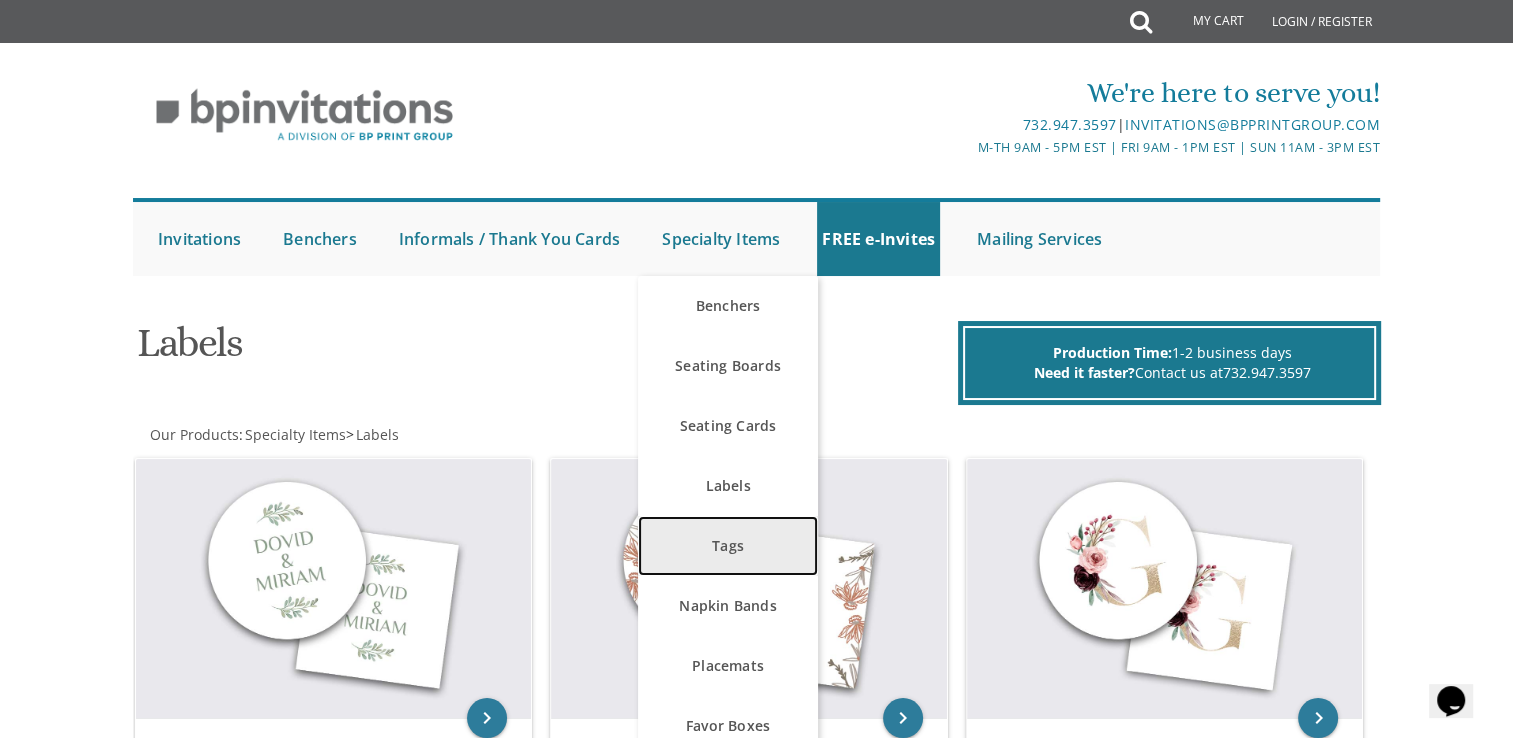 click on "Tags" at bounding box center (728, 546) 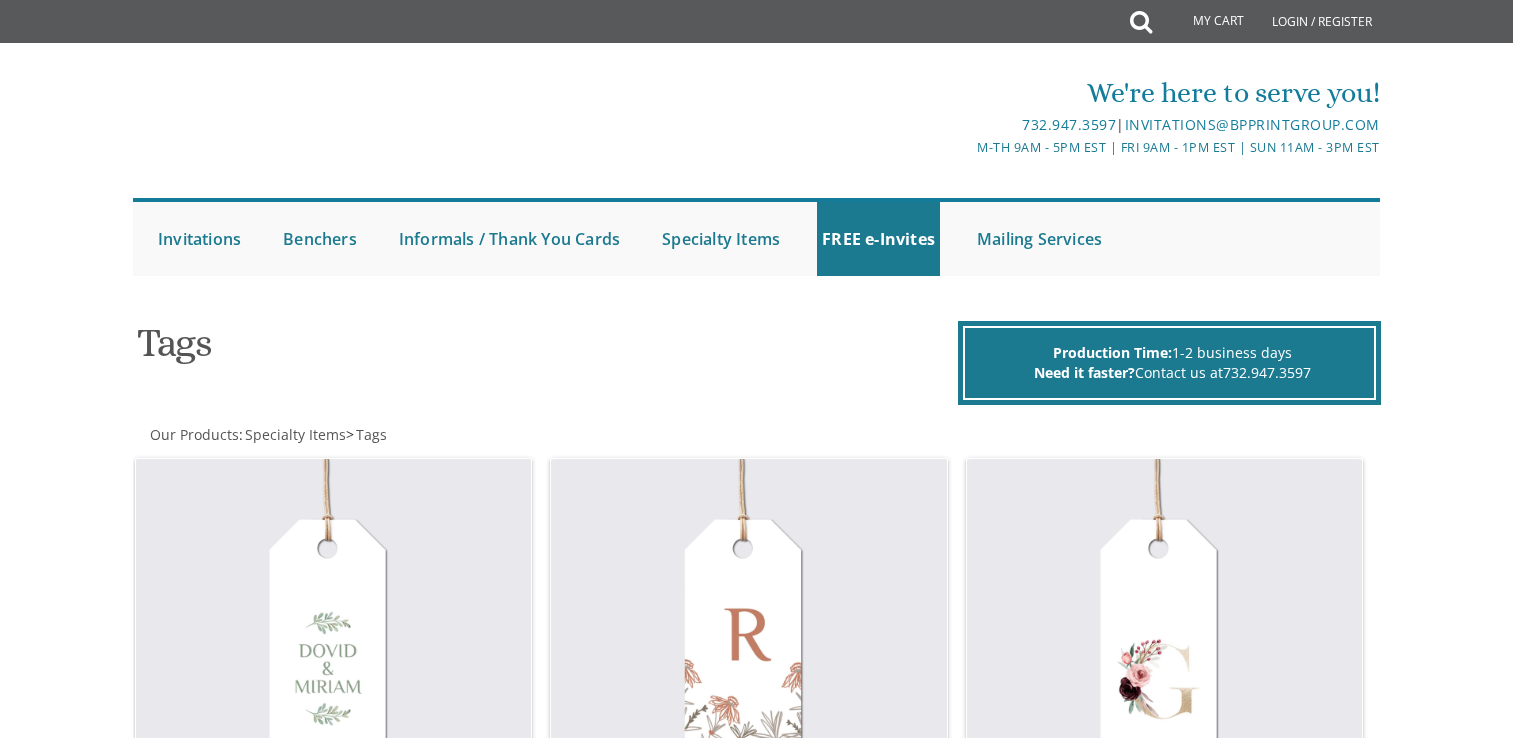 scroll, scrollTop: 0, scrollLeft: 0, axis: both 